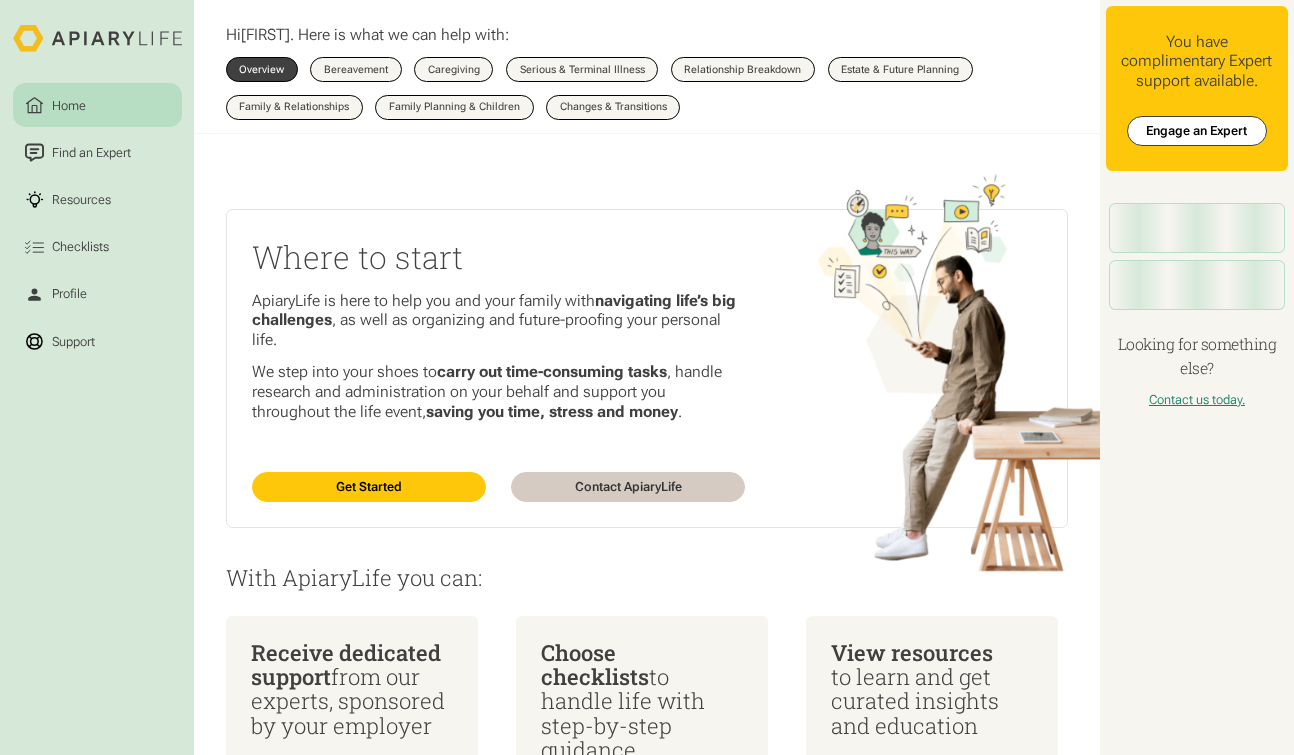 scroll, scrollTop: 0, scrollLeft: 0, axis: both 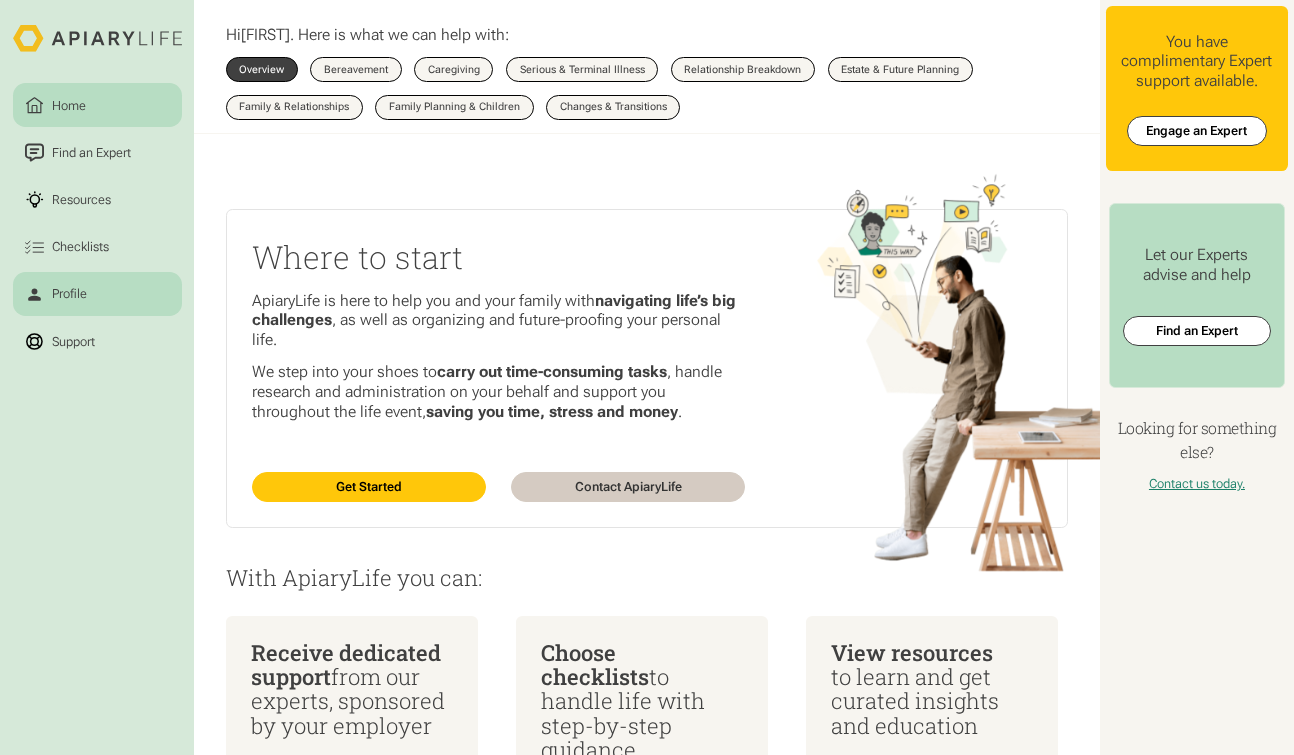 click on "Profile" at bounding box center (97, 294) 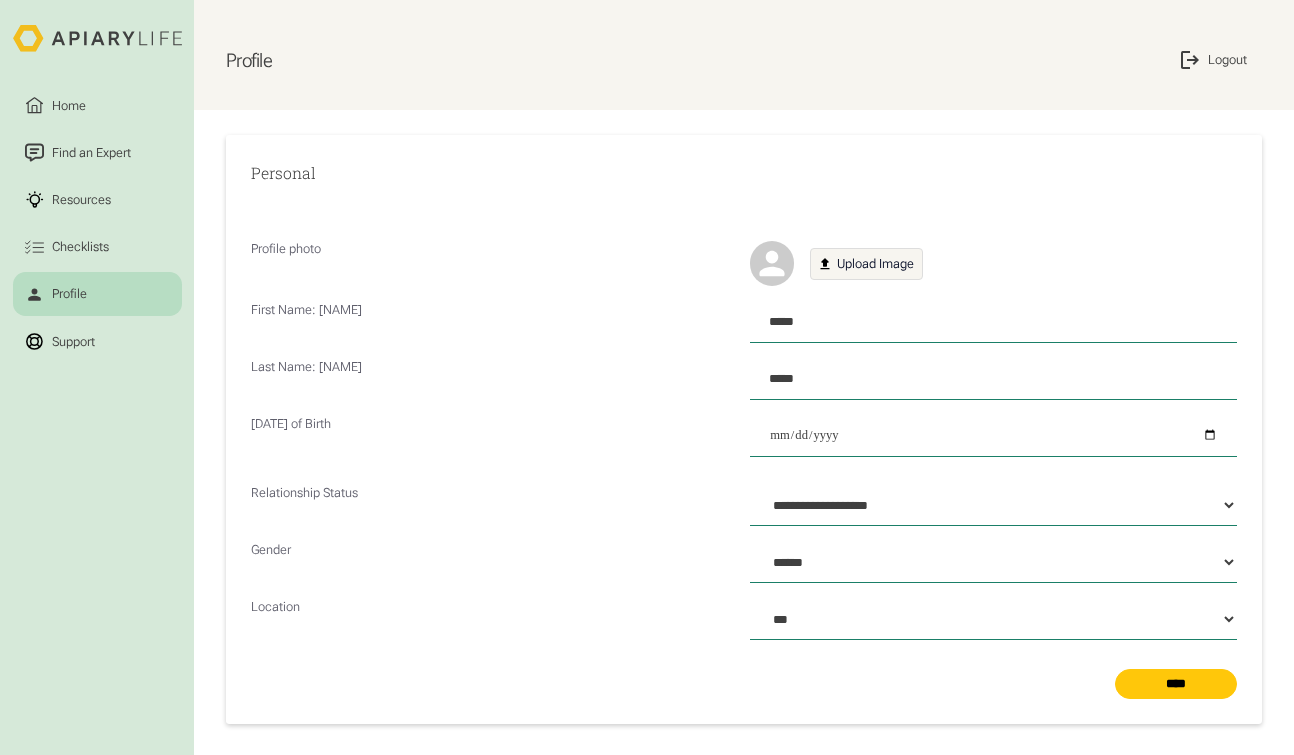 scroll, scrollTop: 0, scrollLeft: 0, axis: both 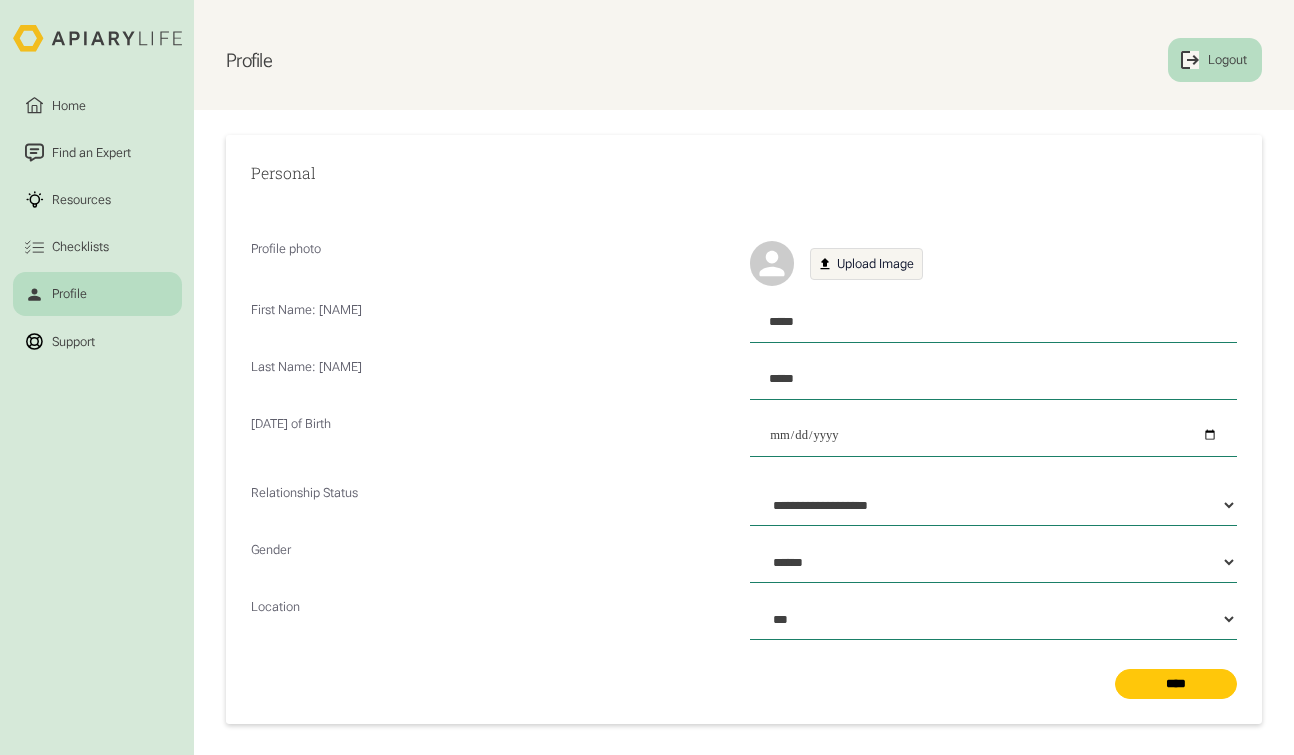 click on "Logout" at bounding box center (1227, 59) 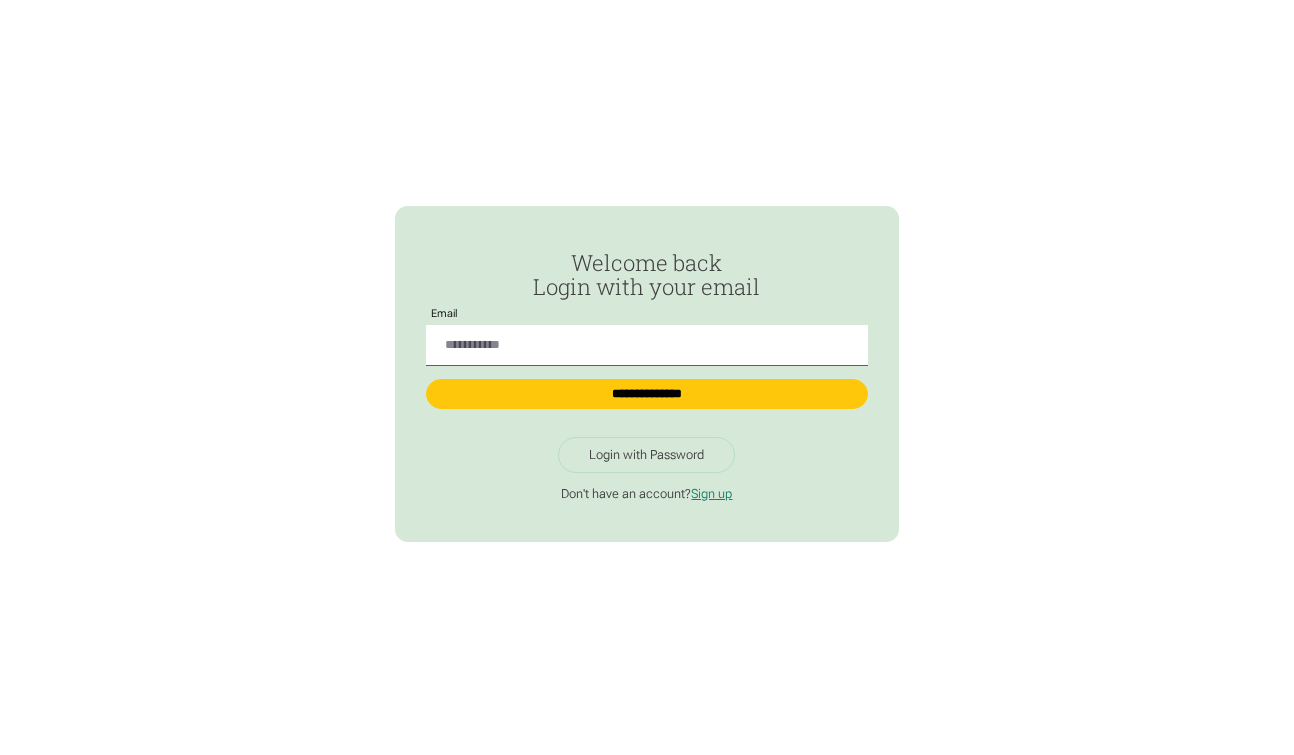 scroll, scrollTop: 0, scrollLeft: 0, axis: both 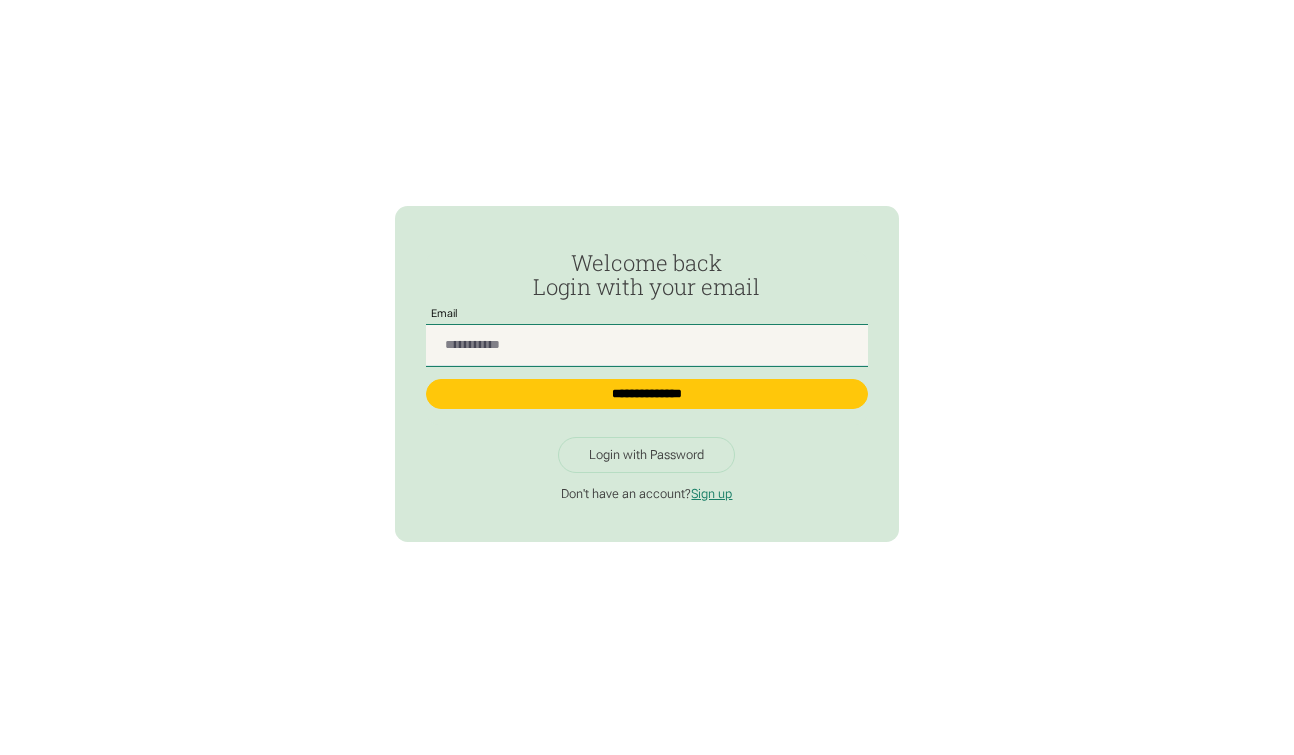 click at bounding box center (646, 345) 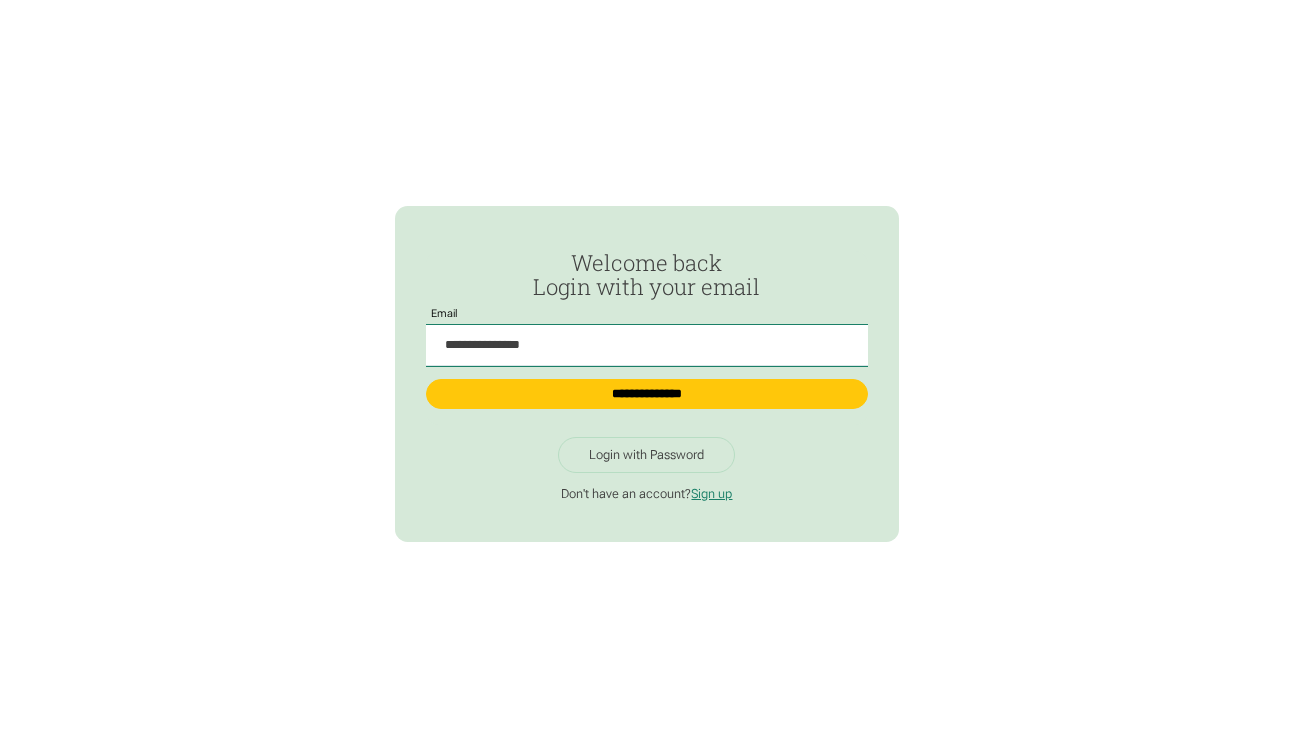 type on "**********" 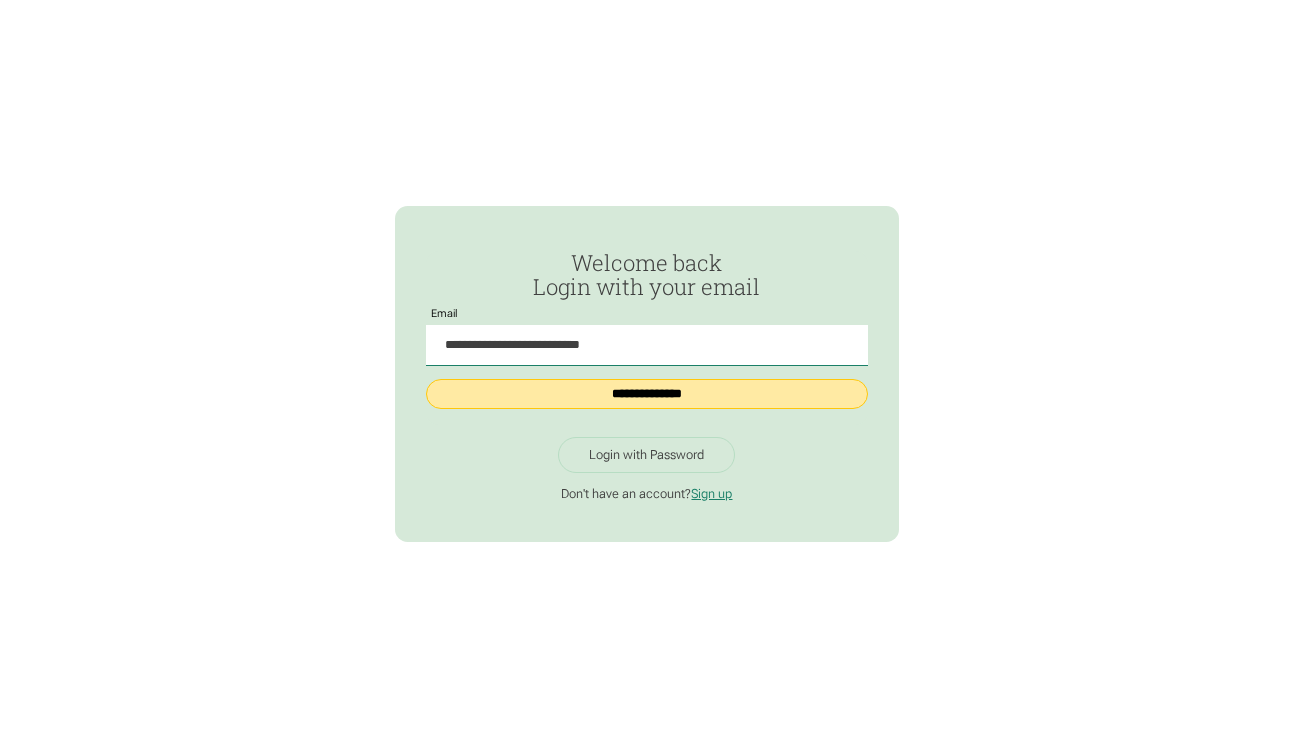 click on "**********" at bounding box center [646, 394] 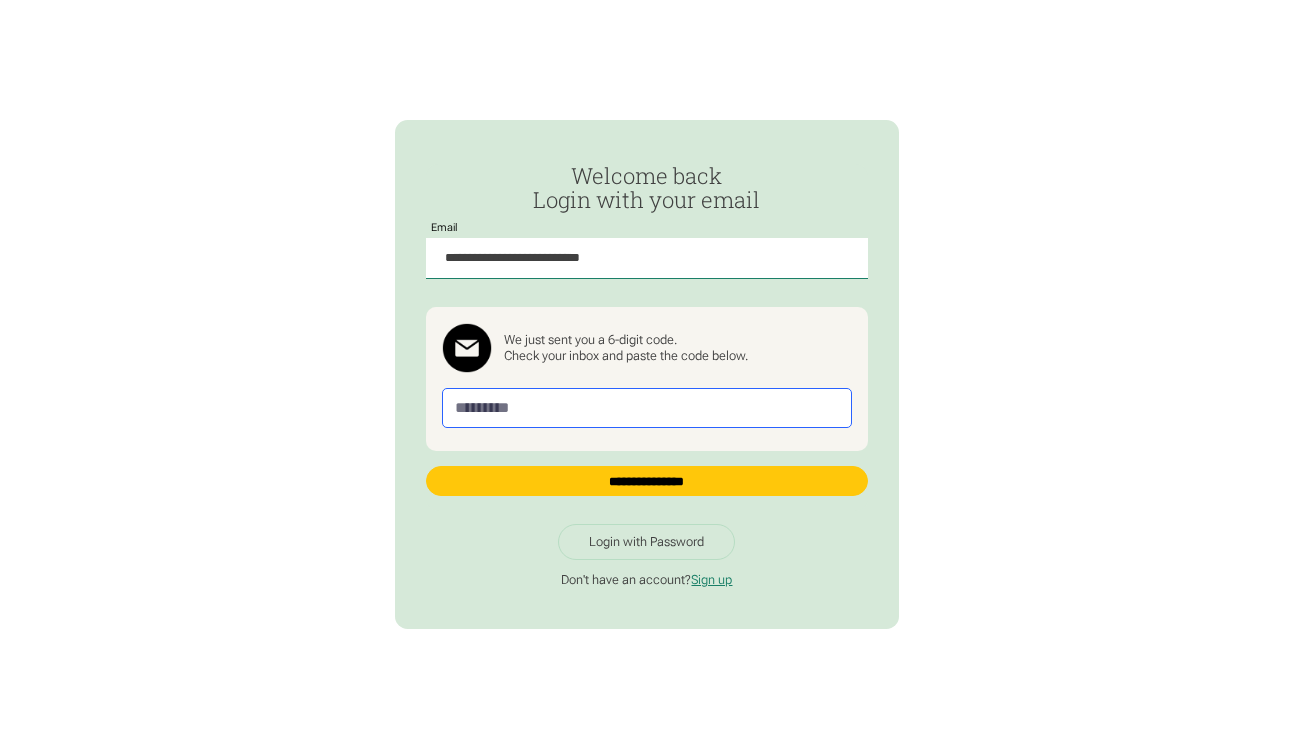 click at bounding box center (647, 407) 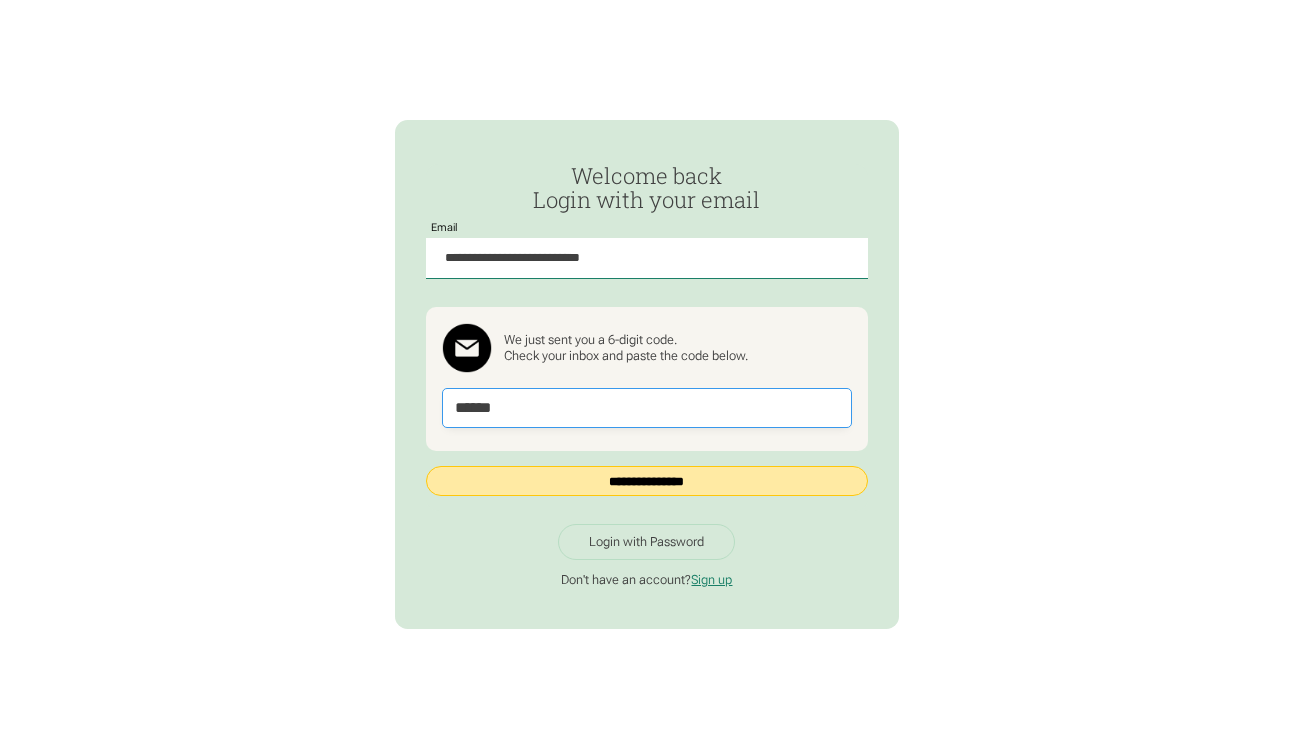 type on "******" 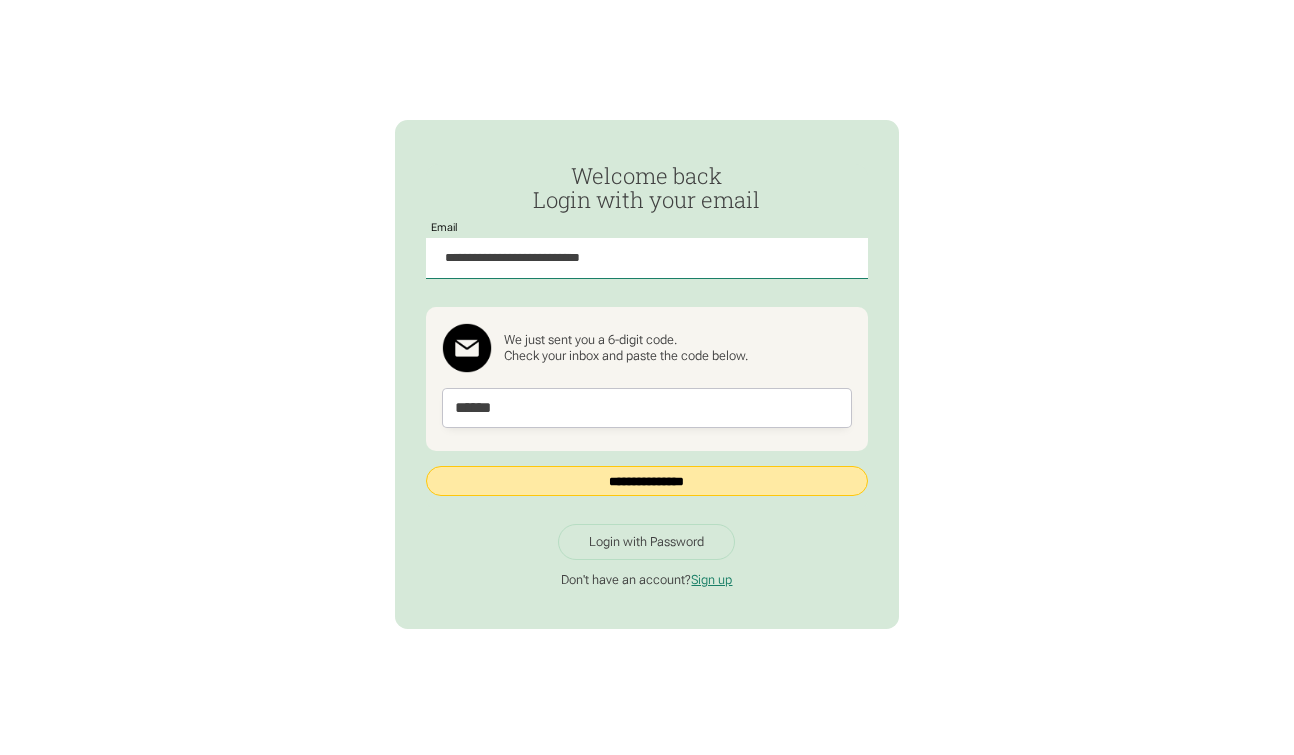click on "**********" at bounding box center [646, 480] 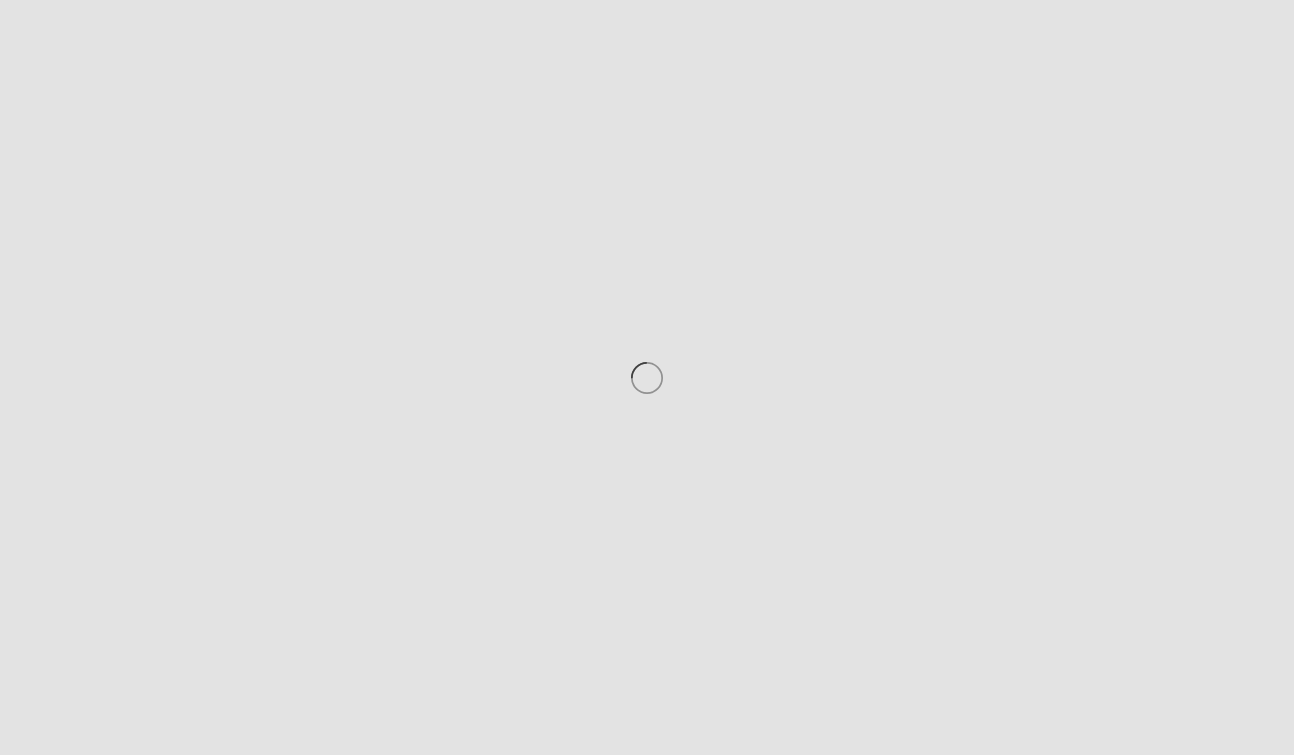 scroll, scrollTop: 0, scrollLeft: 0, axis: both 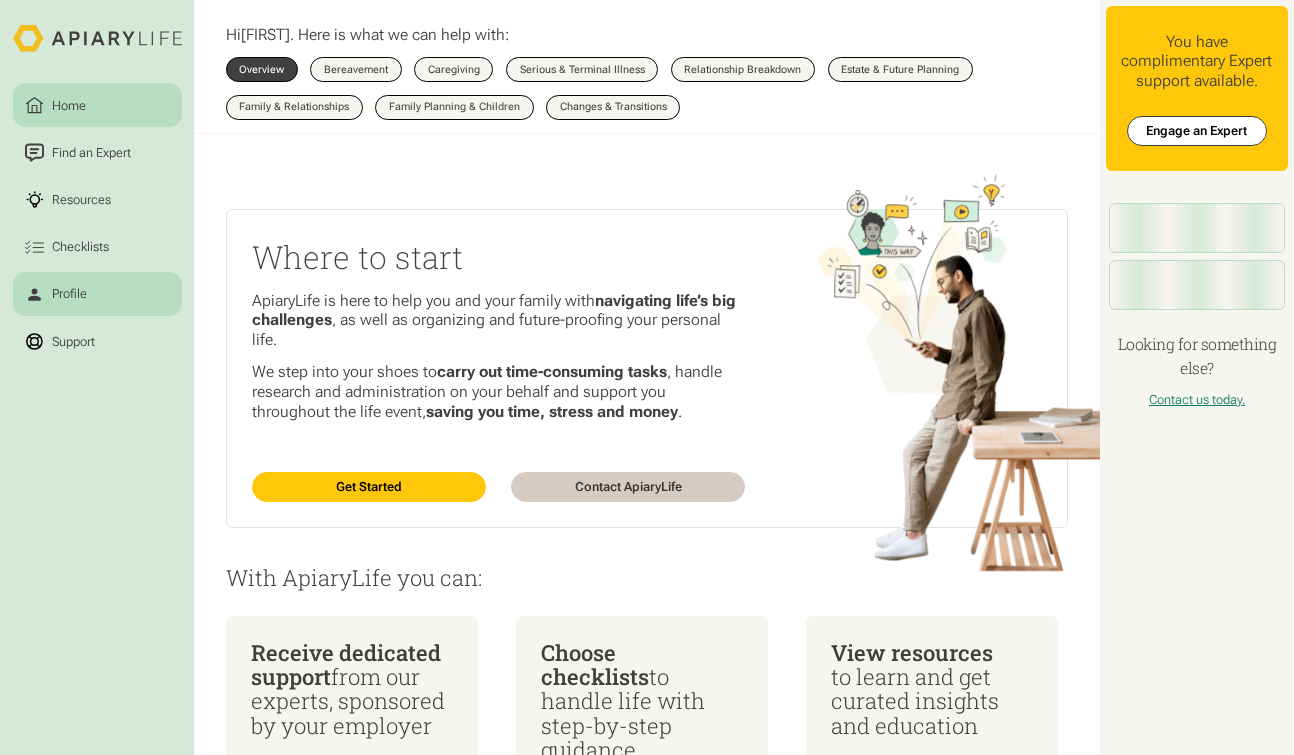 click on "Profile" at bounding box center [69, 294] 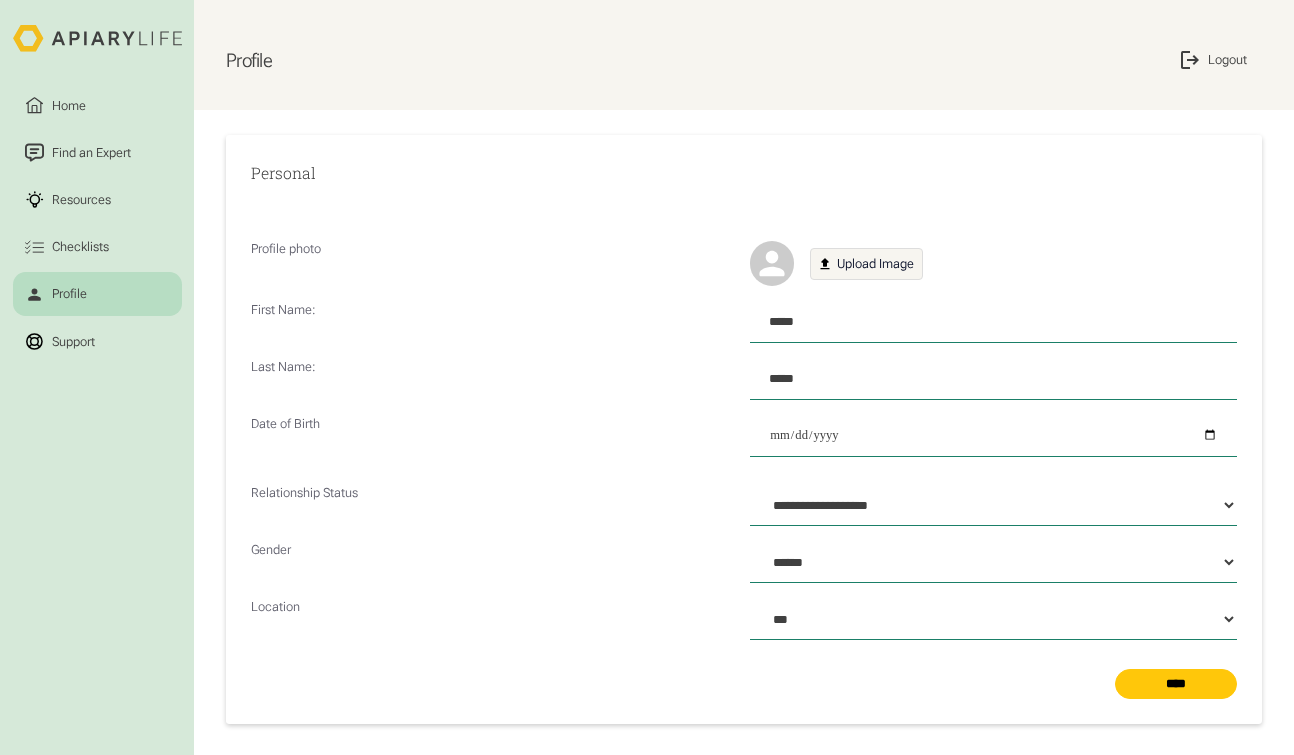 scroll, scrollTop: 0, scrollLeft: 0, axis: both 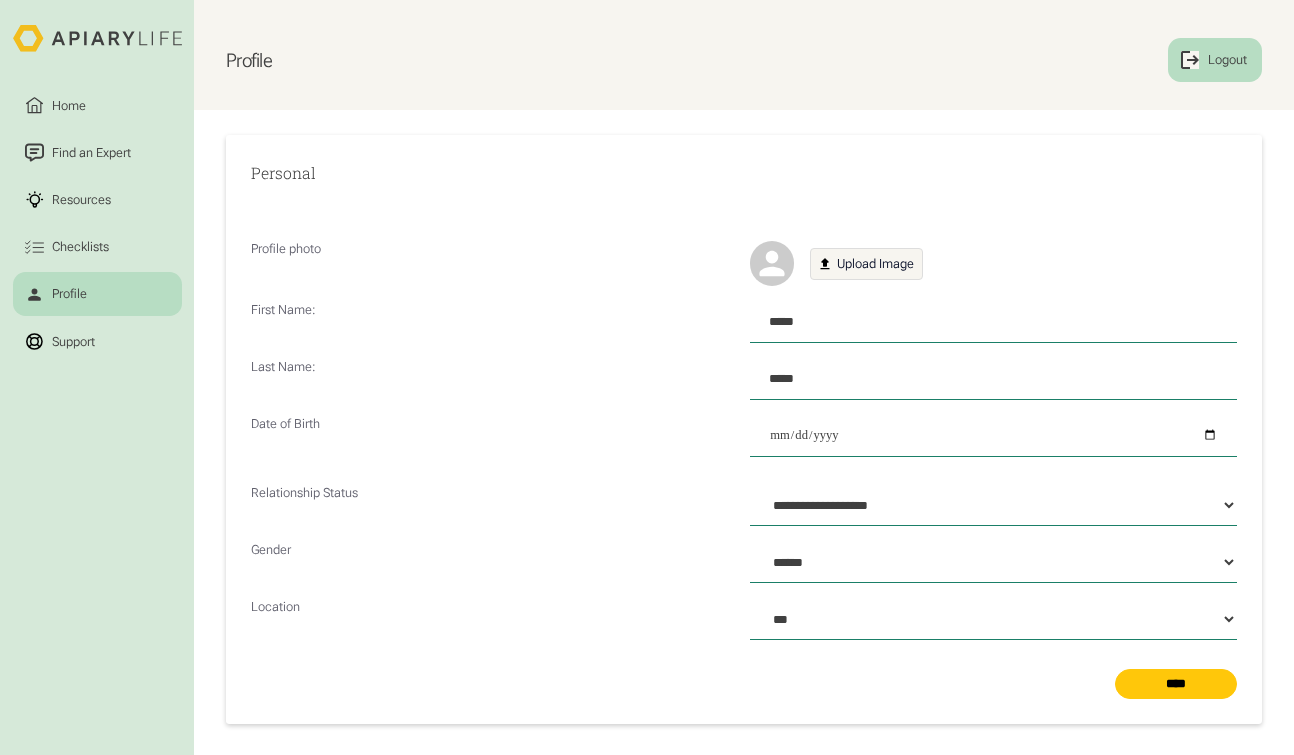 click on "Logout" at bounding box center [1215, 60] 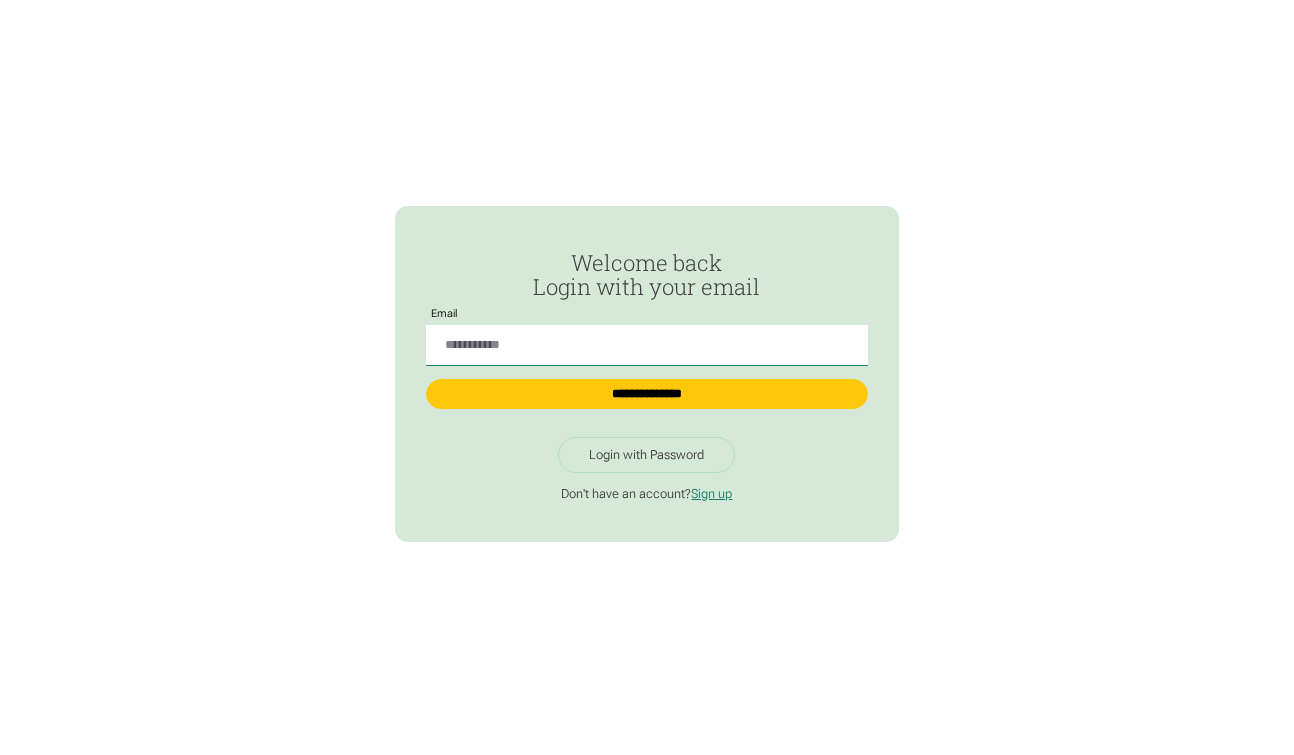 scroll, scrollTop: 0, scrollLeft: 0, axis: both 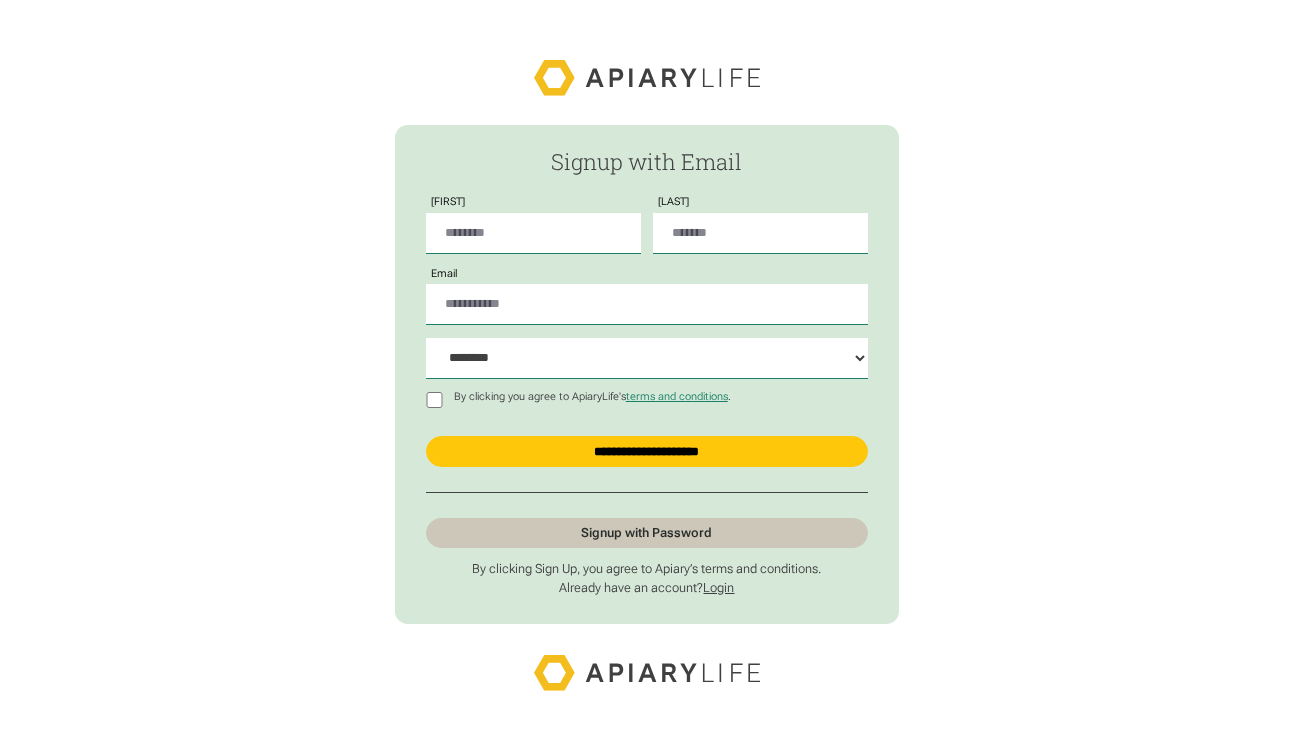 click on "Login" at bounding box center [718, 587] 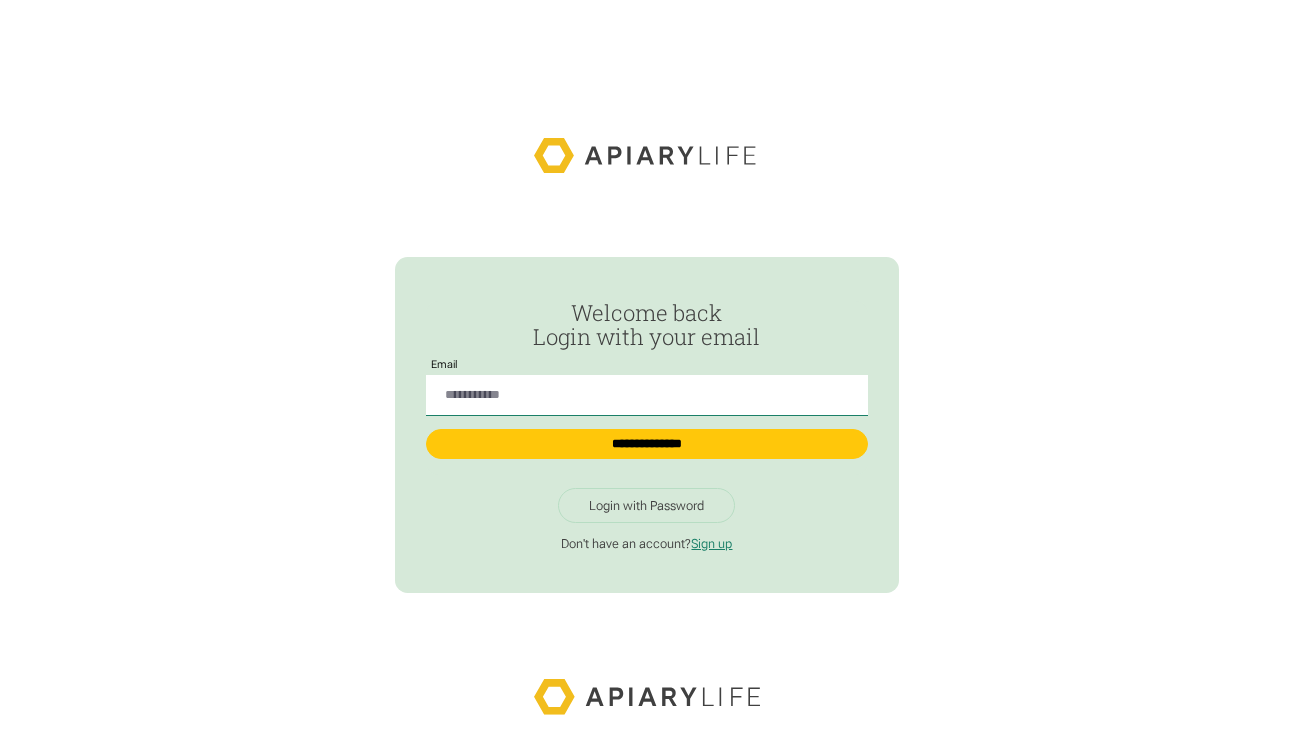 scroll, scrollTop: 0, scrollLeft: 0, axis: both 